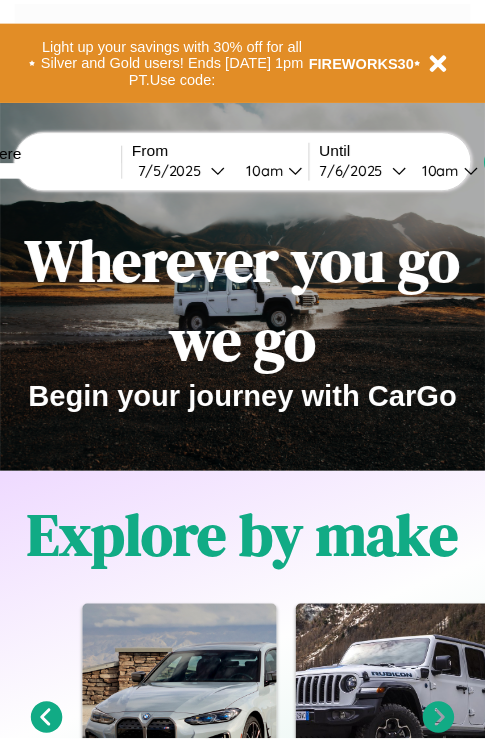 scroll, scrollTop: 0, scrollLeft: 0, axis: both 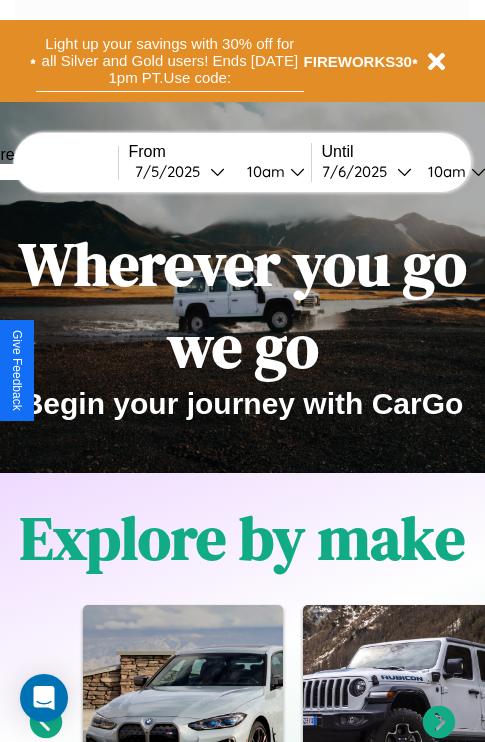 click on "Light up your savings with 30% off for all Silver and Gold users! Ends [DATE] 1pm PT.  Use code:" at bounding box center (170, 61) 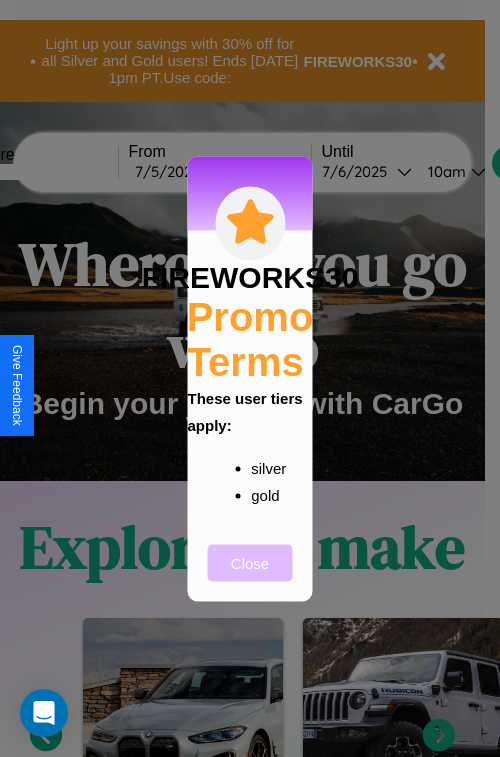 click on "Close" at bounding box center (250, 562) 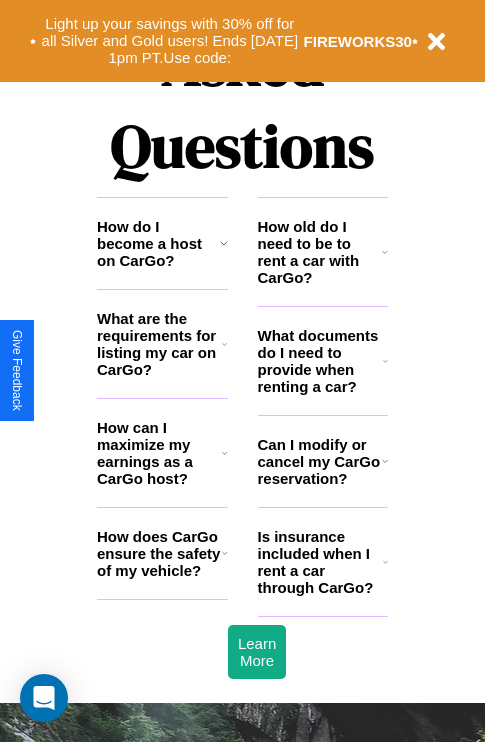 scroll, scrollTop: 2423, scrollLeft: 0, axis: vertical 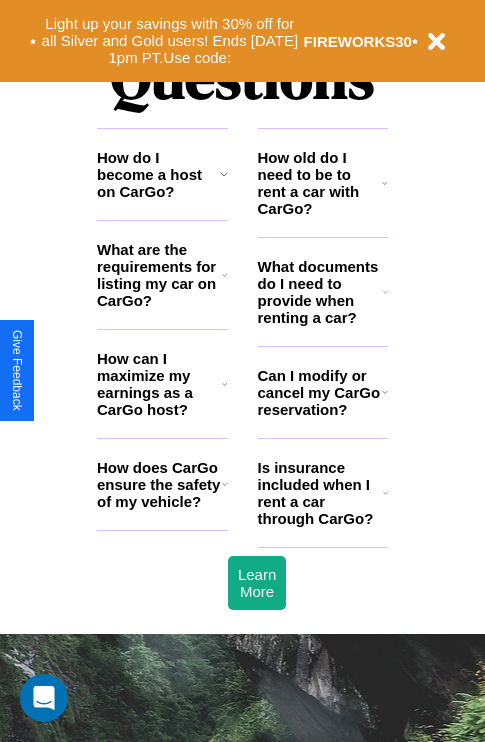 click 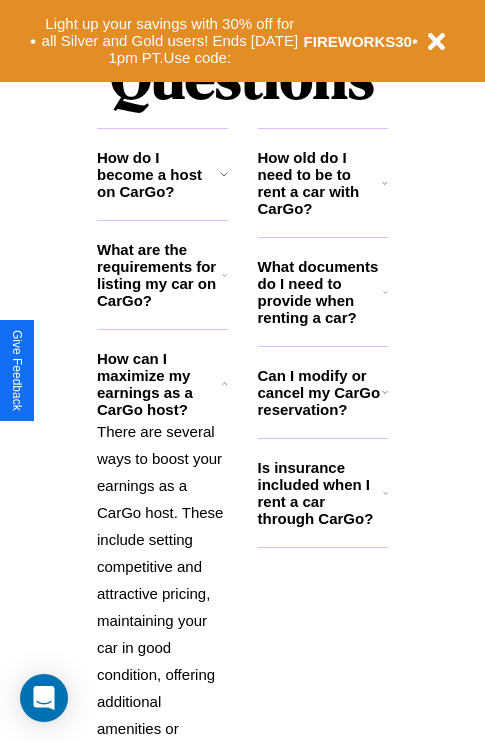 click on "What documents do I need to provide when renting a car?" at bounding box center (321, 292) 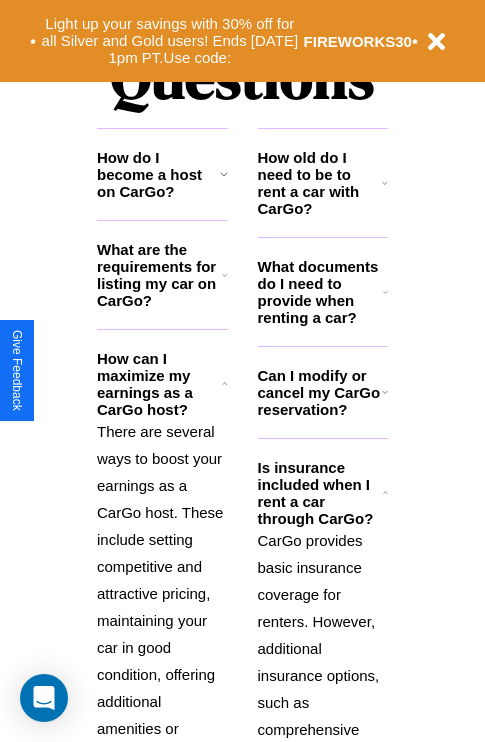 click 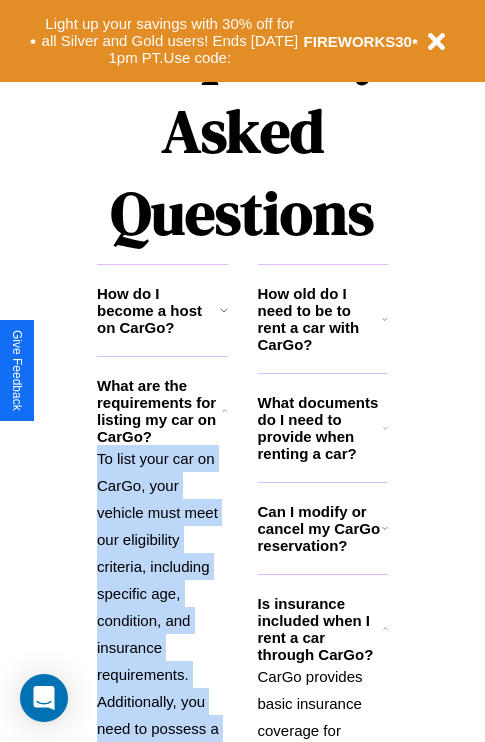 scroll, scrollTop: 0, scrollLeft: 0, axis: both 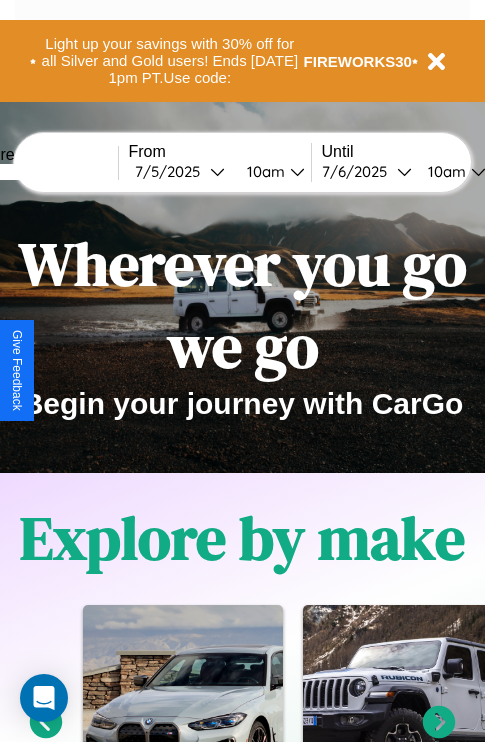 click at bounding box center (43, 172) 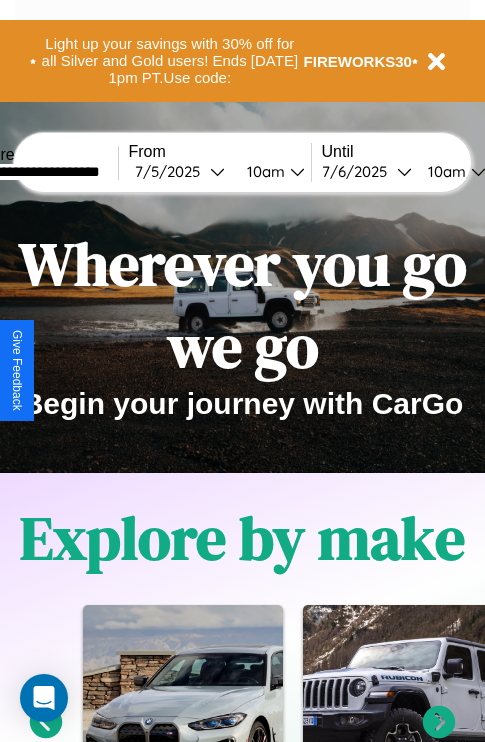 type on "**********" 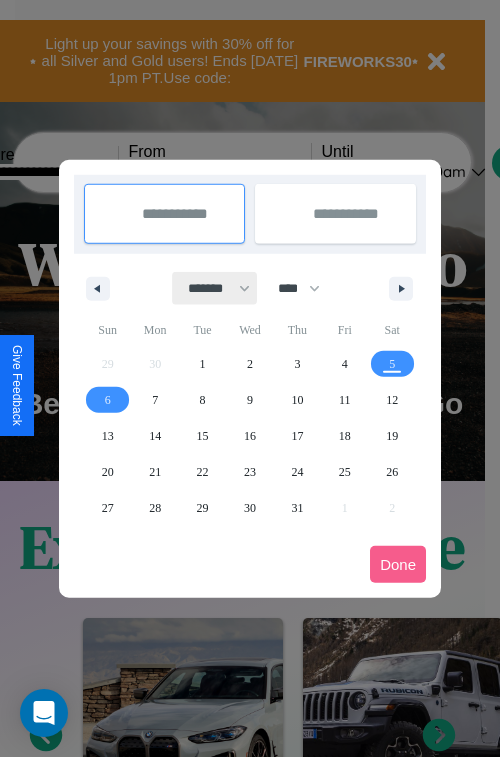 click on "******* ******** ***** ***** *** **** **** ****** ********* ******* ******** ********" at bounding box center (215, 288) 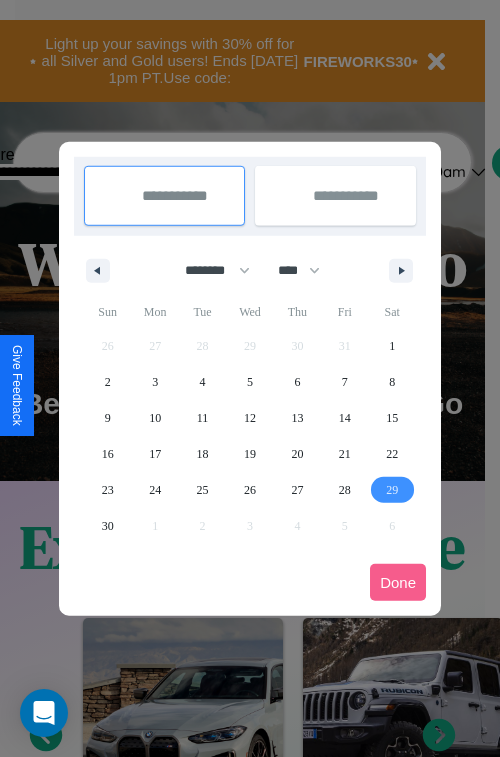 click on "29" at bounding box center [392, 490] 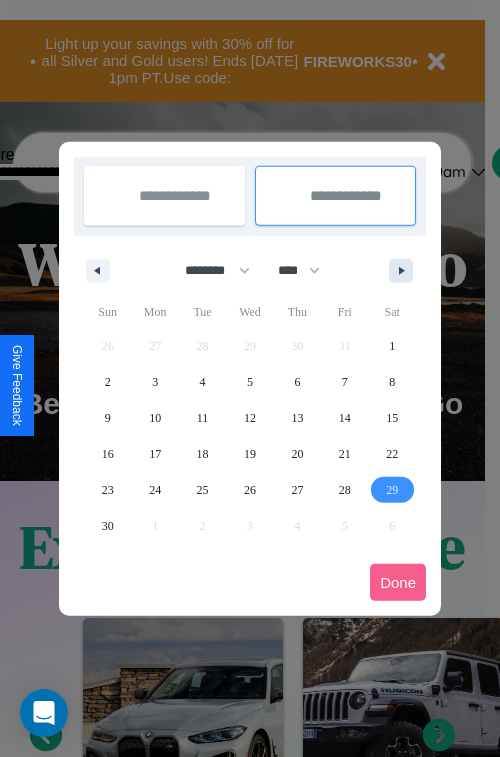 click at bounding box center [405, 271] 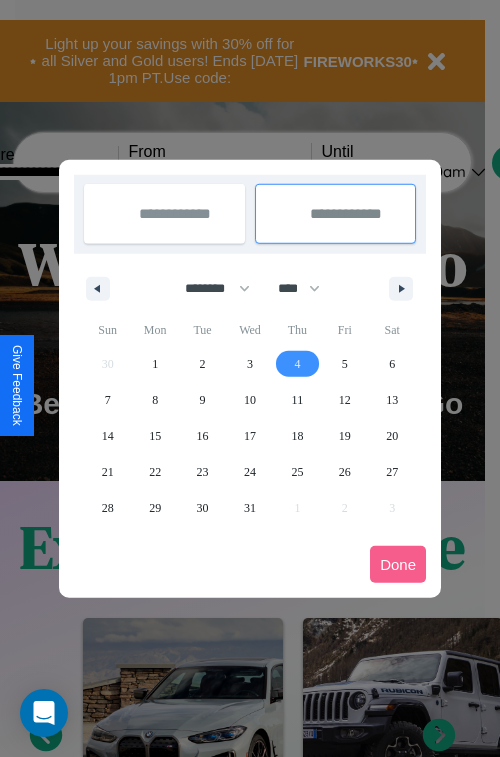 click on "4" at bounding box center [297, 364] 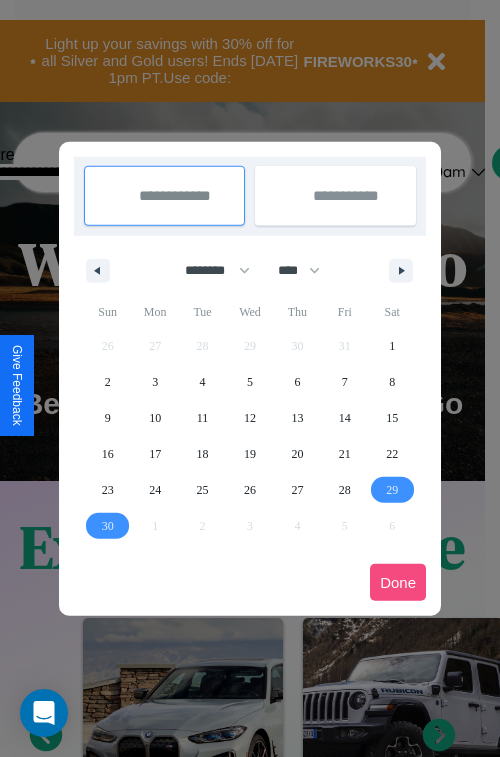click on "Done" at bounding box center (398, 582) 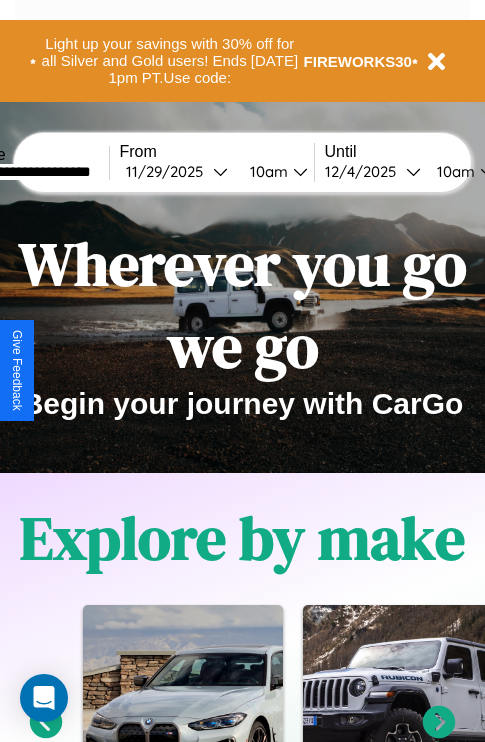 scroll, scrollTop: 0, scrollLeft: 77, axis: horizontal 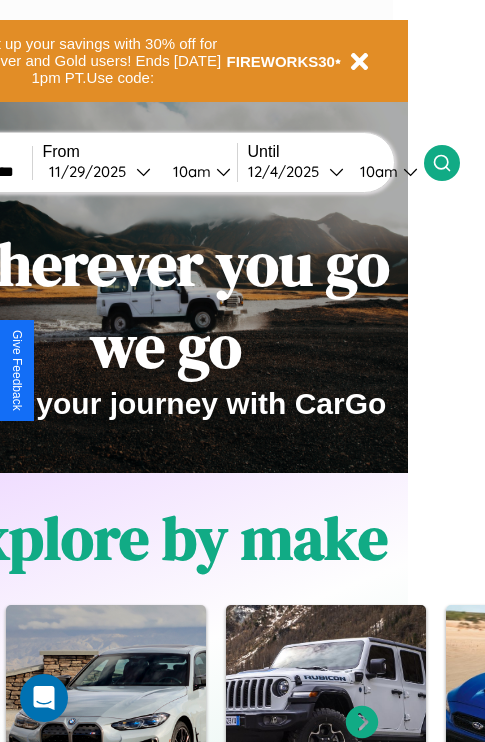 click 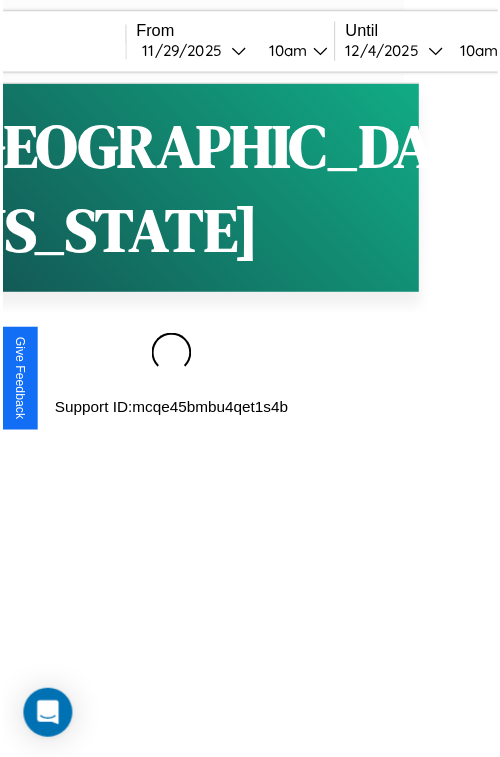 scroll, scrollTop: 0, scrollLeft: 0, axis: both 